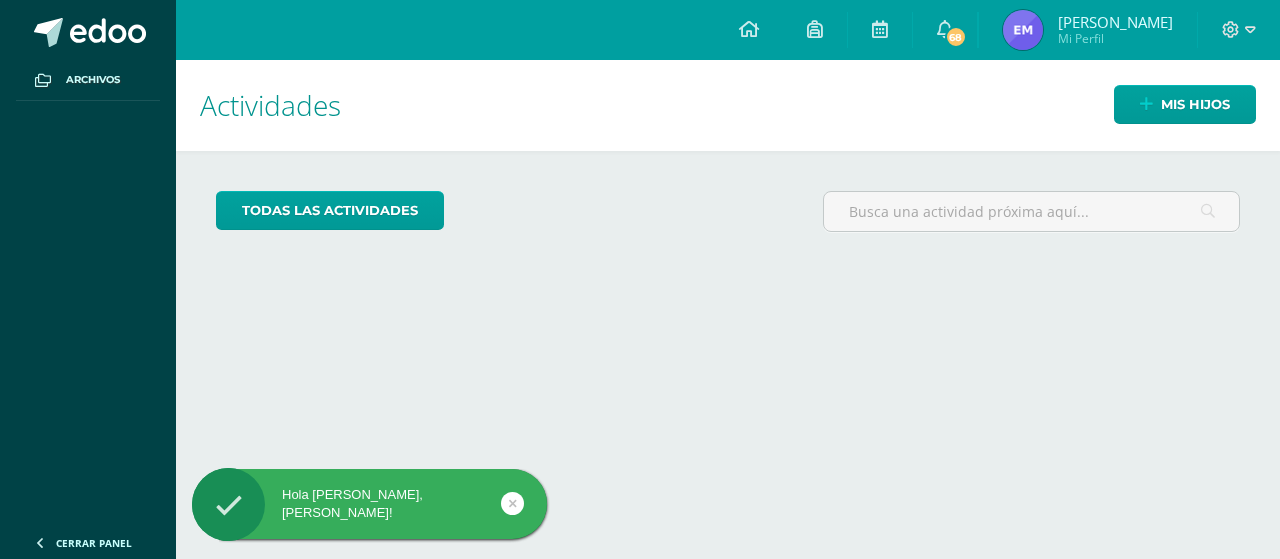 scroll, scrollTop: 0, scrollLeft: 0, axis: both 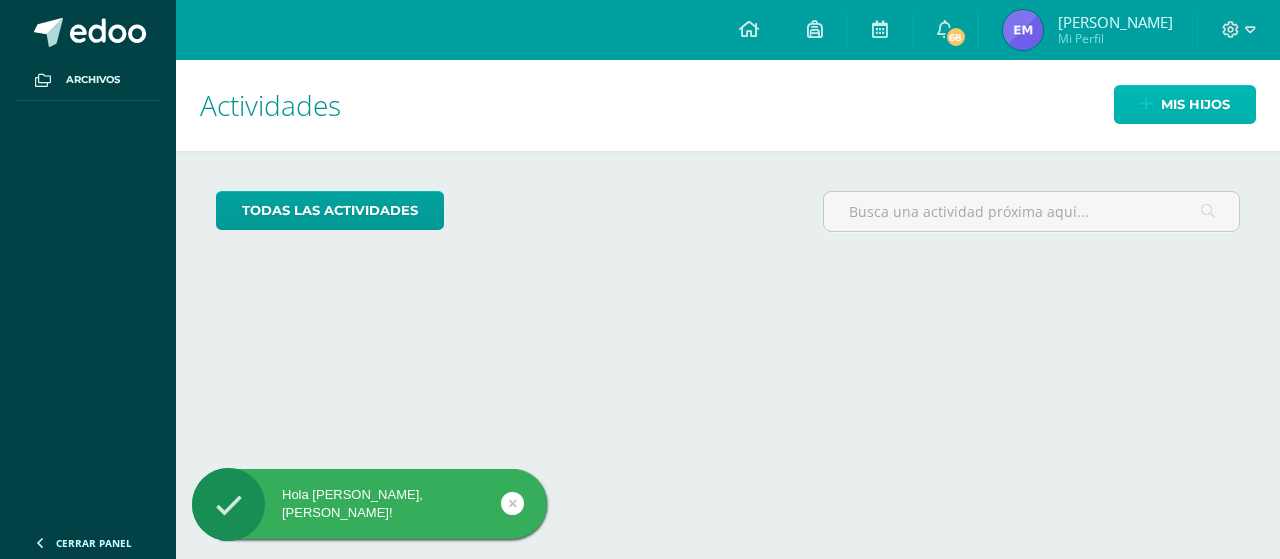 click at bounding box center [1146, 104] 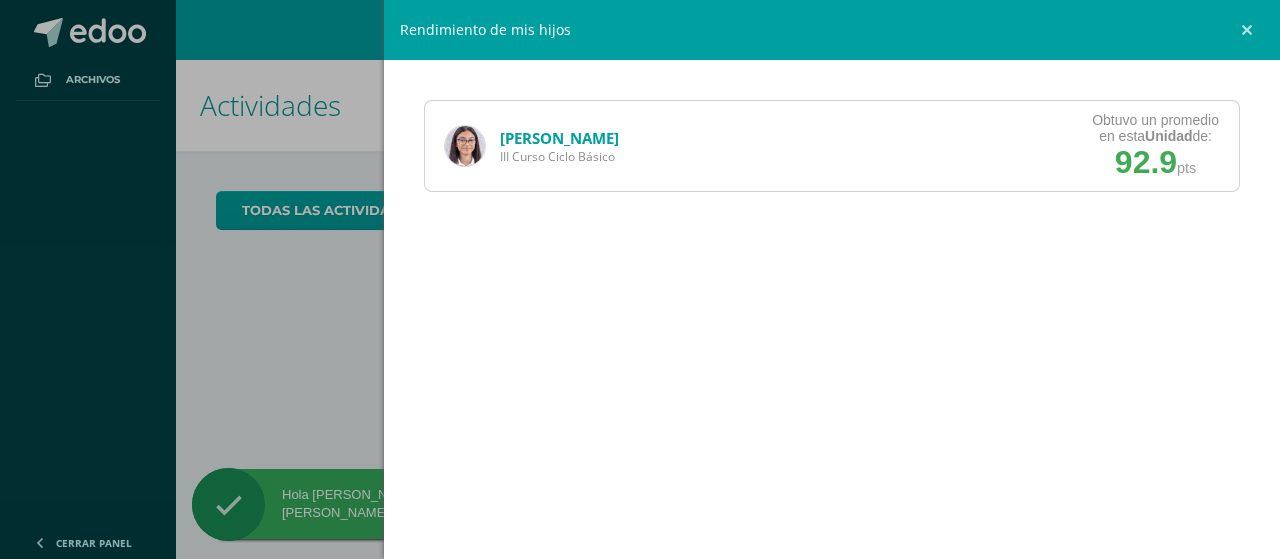 click on "Obtuvo un promedio   en esta  Unidad  de:
92.9 pts" at bounding box center (1155, 146) 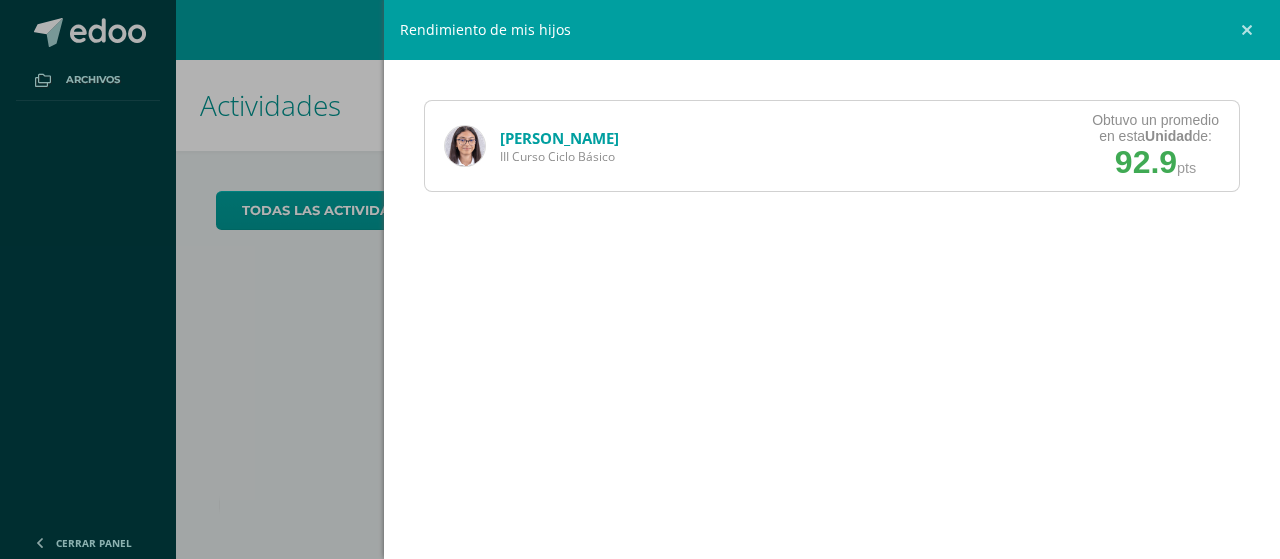 click on "[PERSON_NAME]" at bounding box center (559, 138) 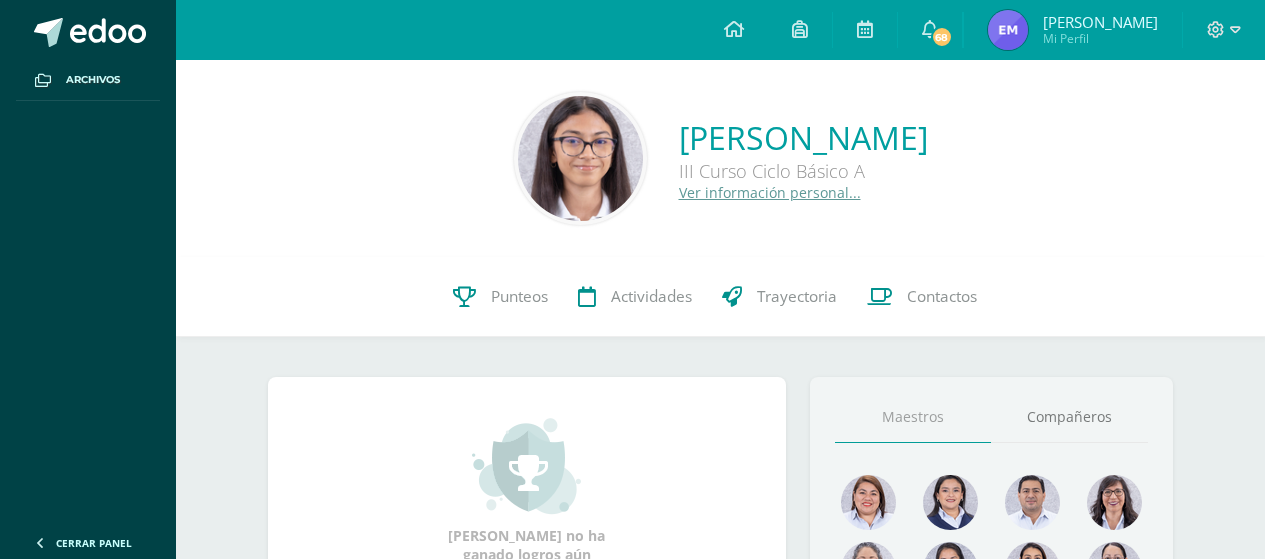 scroll, scrollTop: 0, scrollLeft: 0, axis: both 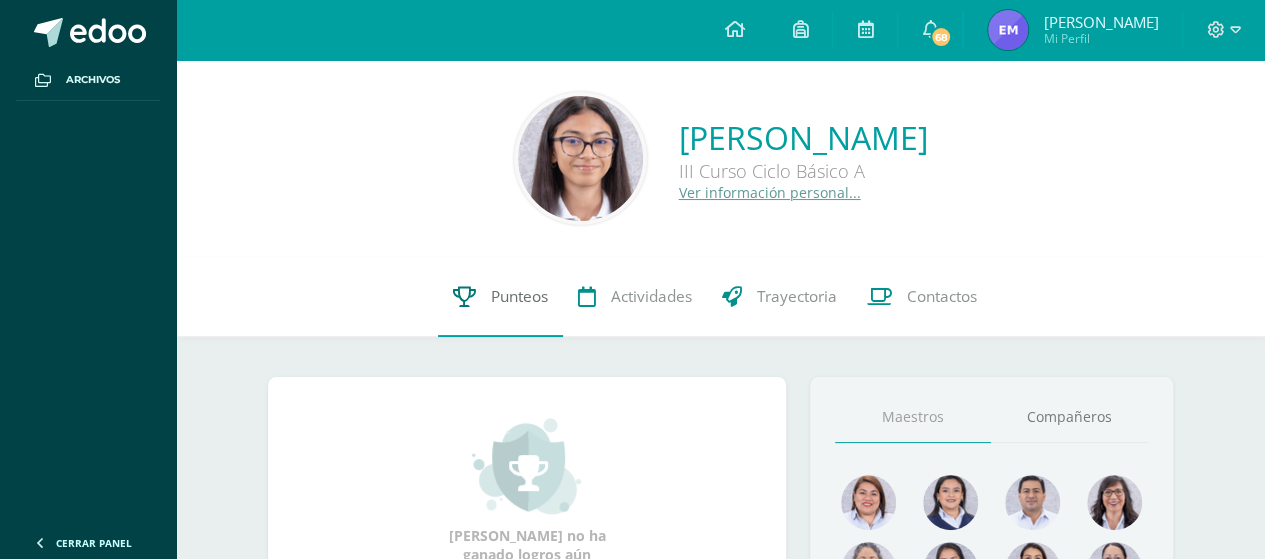 click on "Punteos" at bounding box center (519, 296) 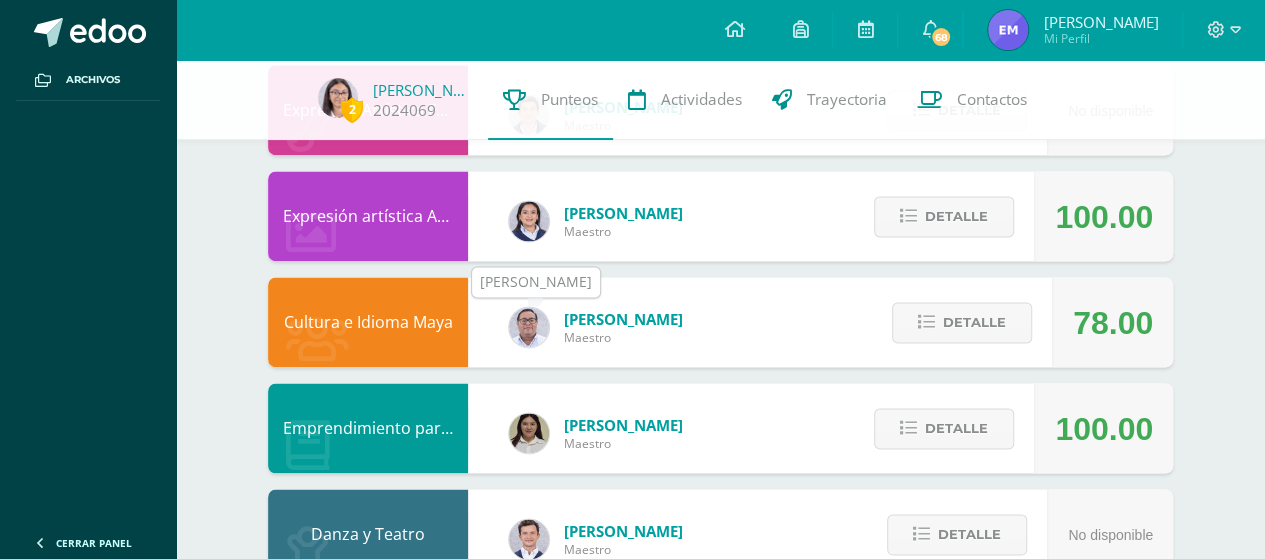 scroll, scrollTop: 1272, scrollLeft: 0, axis: vertical 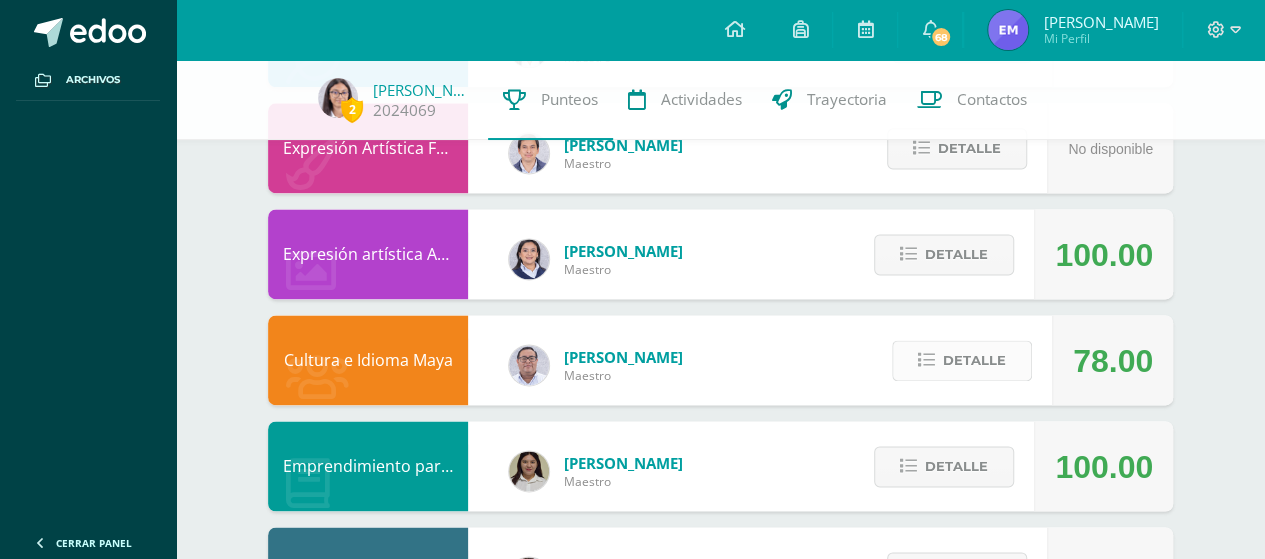 click on "Detalle" at bounding box center [974, 360] 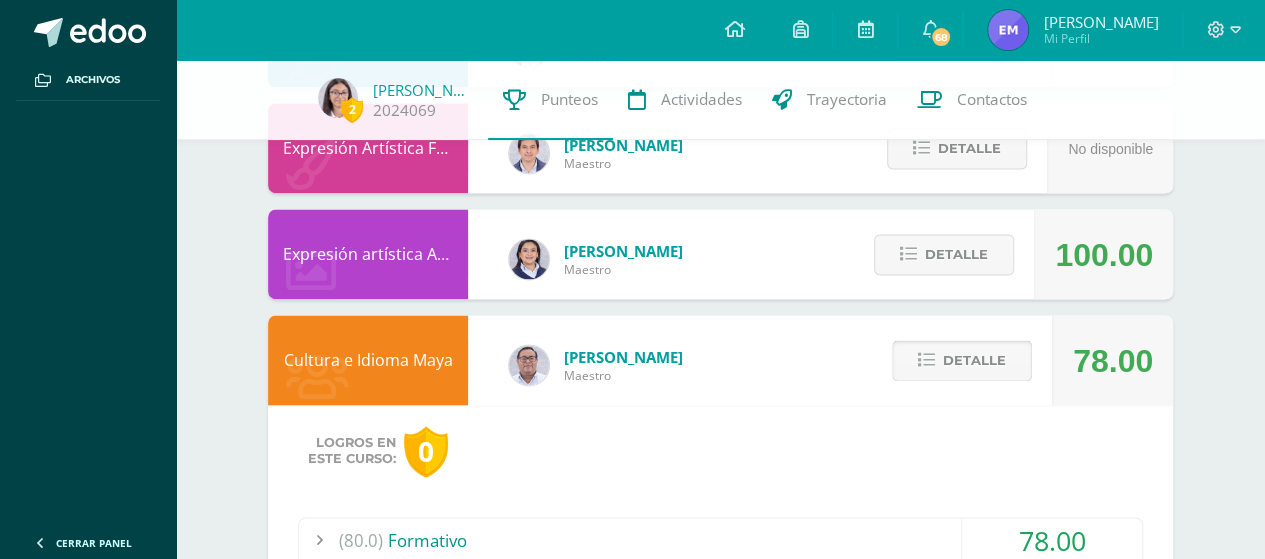 scroll, scrollTop: 1450, scrollLeft: 0, axis: vertical 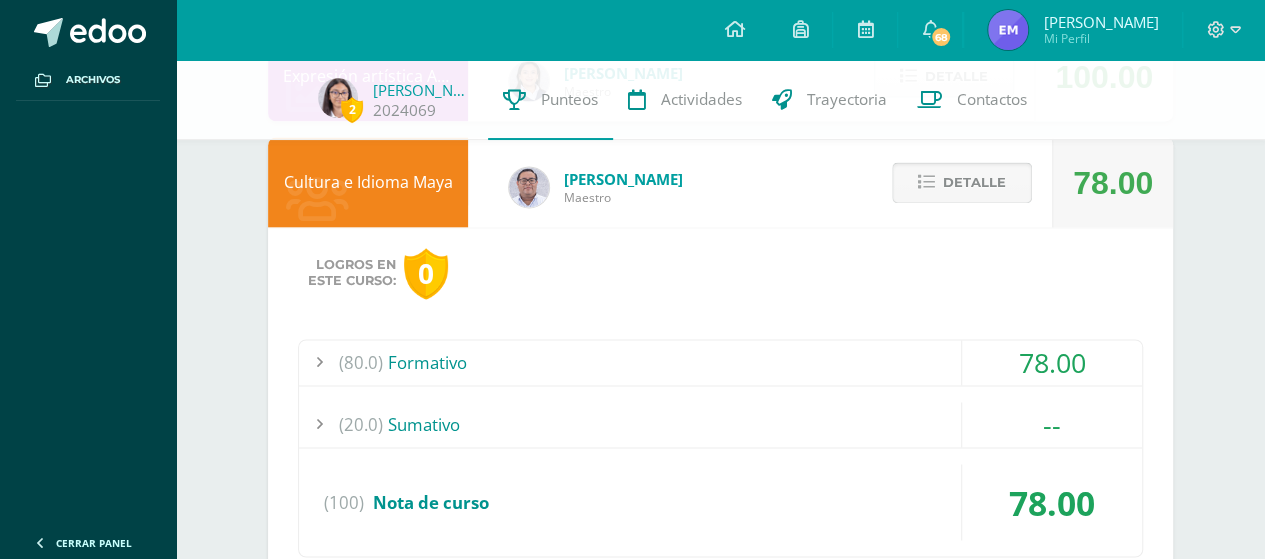 click on "Detalle" at bounding box center (974, 182) 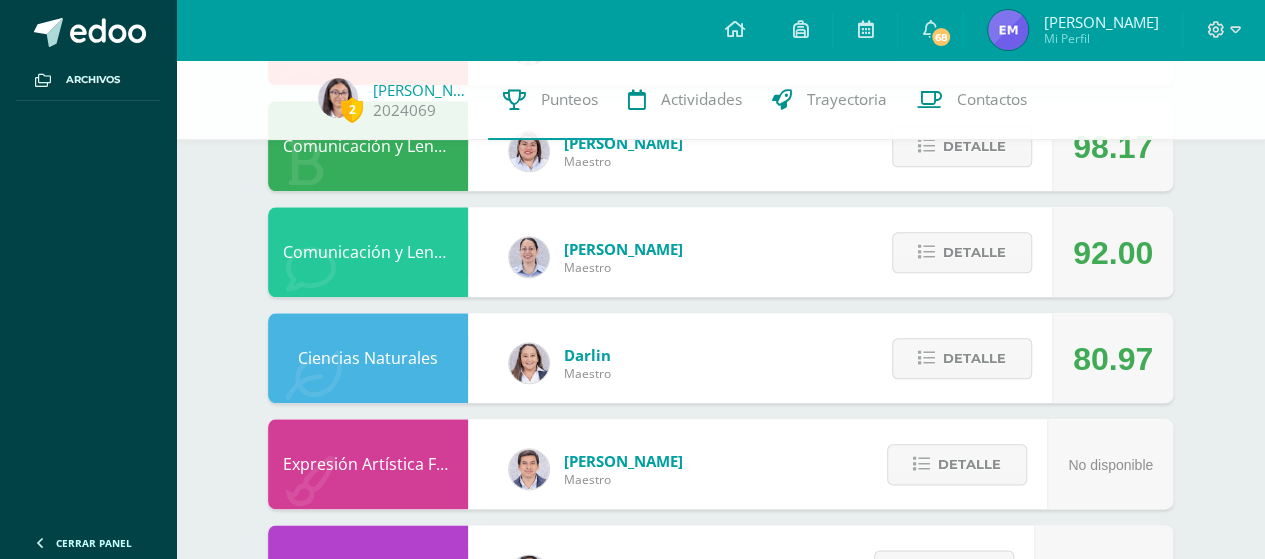 scroll, scrollTop: 954, scrollLeft: 0, axis: vertical 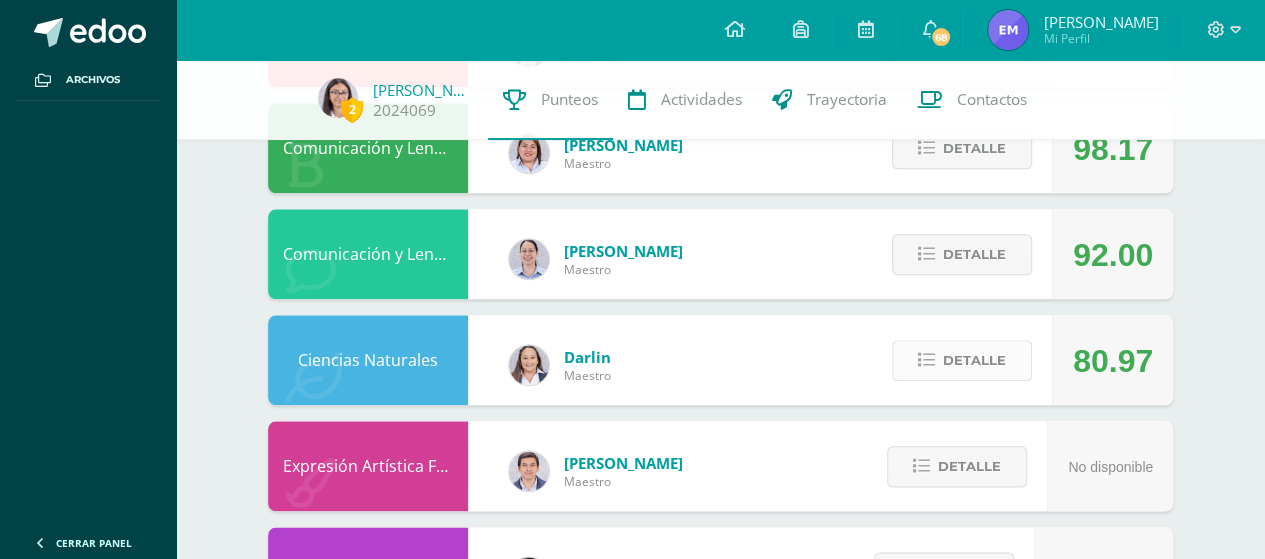 click on "Detalle" at bounding box center (962, 360) 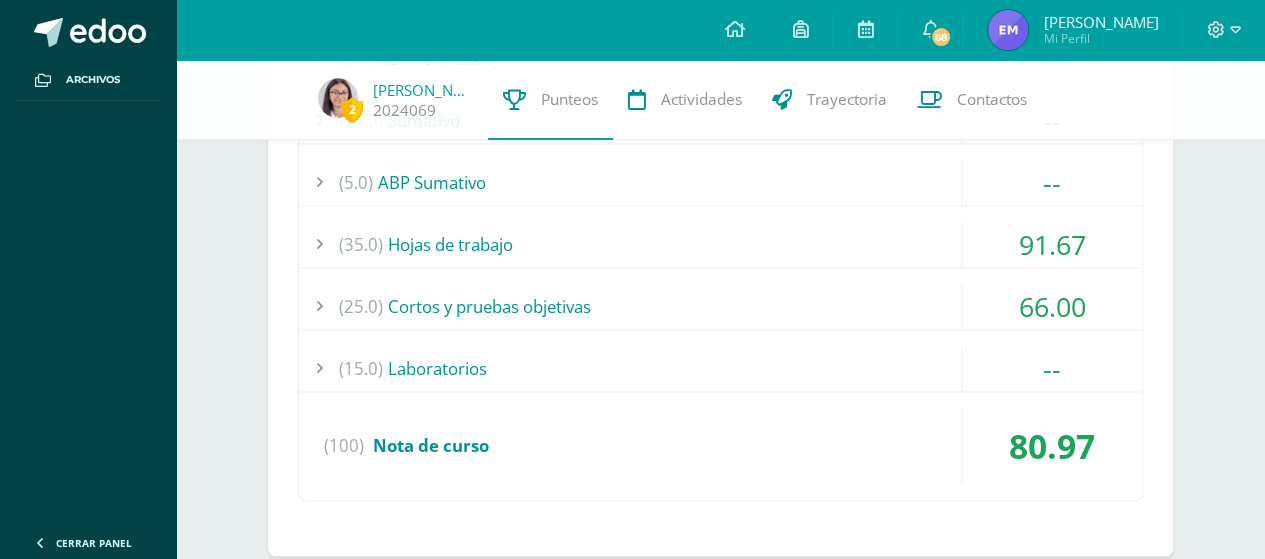 scroll, scrollTop: 1422, scrollLeft: 0, axis: vertical 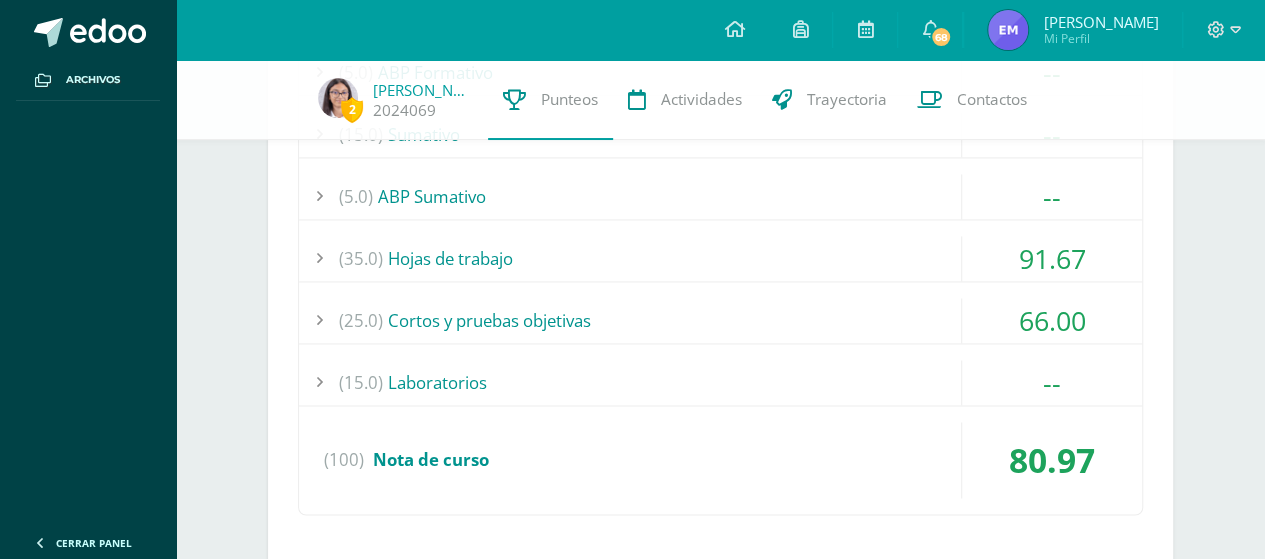 click on "(25.0)
Cortos y pruebas objetivas" at bounding box center (720, 320) 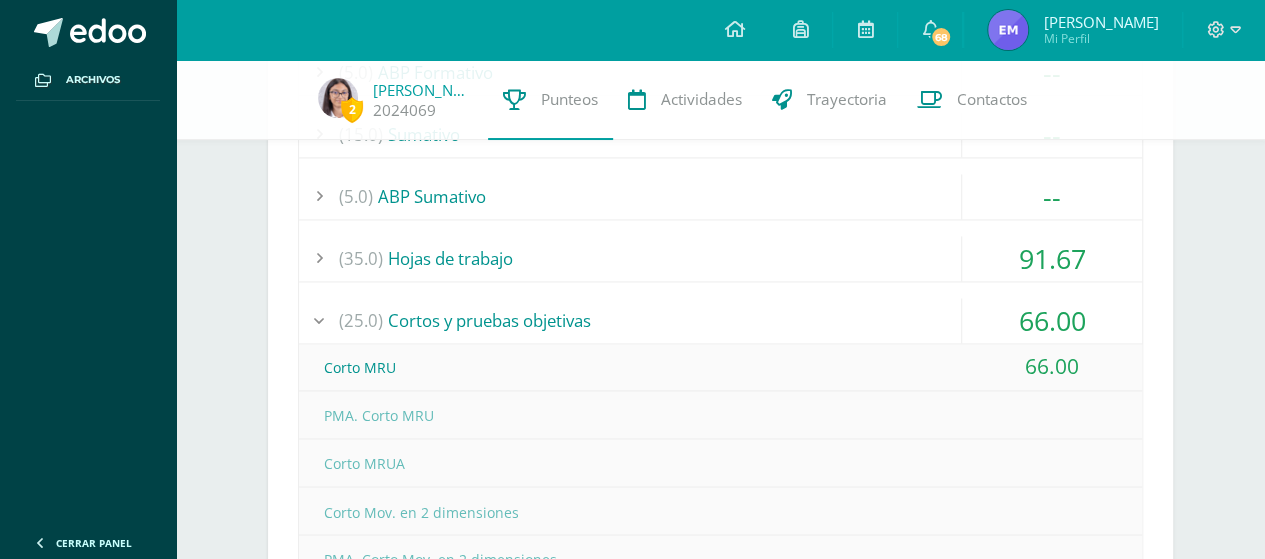 click on "(25.0)
Cortos y pruebas objetivas" at bounding box center (720, 320) 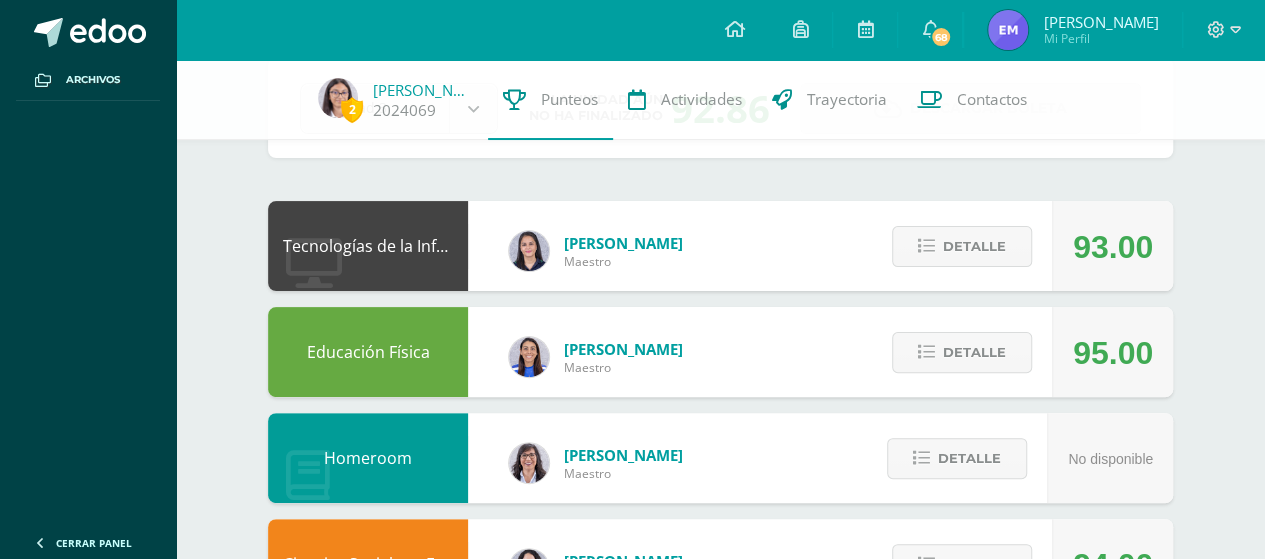 scroll, scrollTop: 40, scrollLeft: 0, axis: vertical 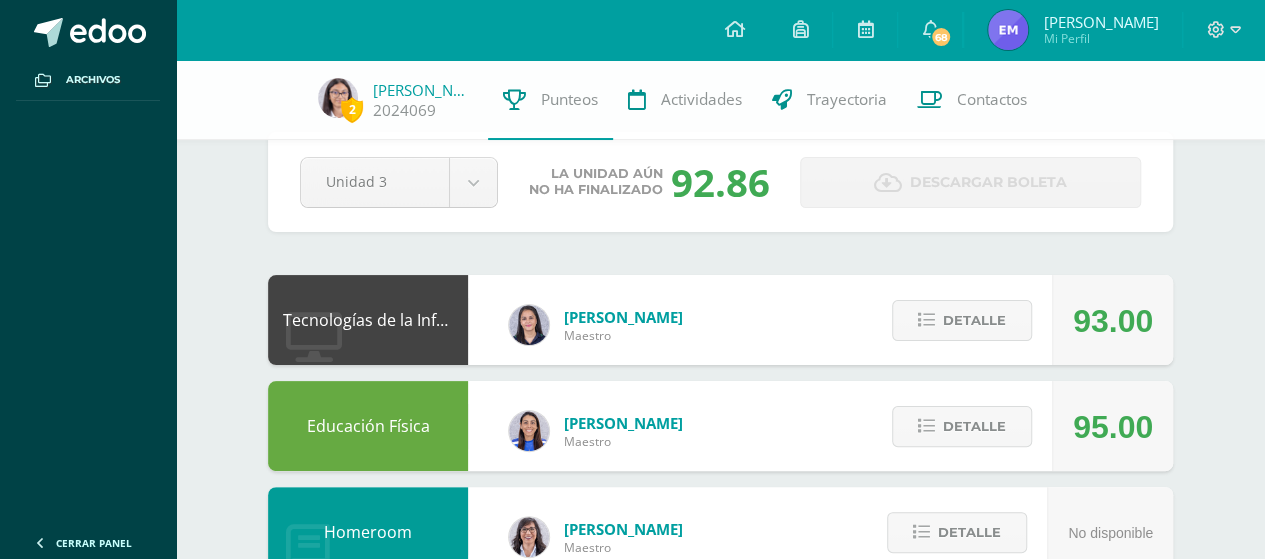 click on "Tecnologías de la Información y Comunicación: Computación
Alejandra Rimola Maestro
93.00
Detalle
Educación Física
Brenda Lopez Maestro
95.00
Detalle
Homeroom
Karla Castillo Maestro No disponible Detalle
Ciencias Sociales y Formación Ciudadana
Elena Araujo Maestro
94.00
Detalle
Proyecto de Fe
Otoniel  Maestro No disponible Detalle
Religión
Carlos Araujo Maestro
100.00
Detalle Karla Castillo Maestro Detalle Maestro" at bounding box center [720, 1378] 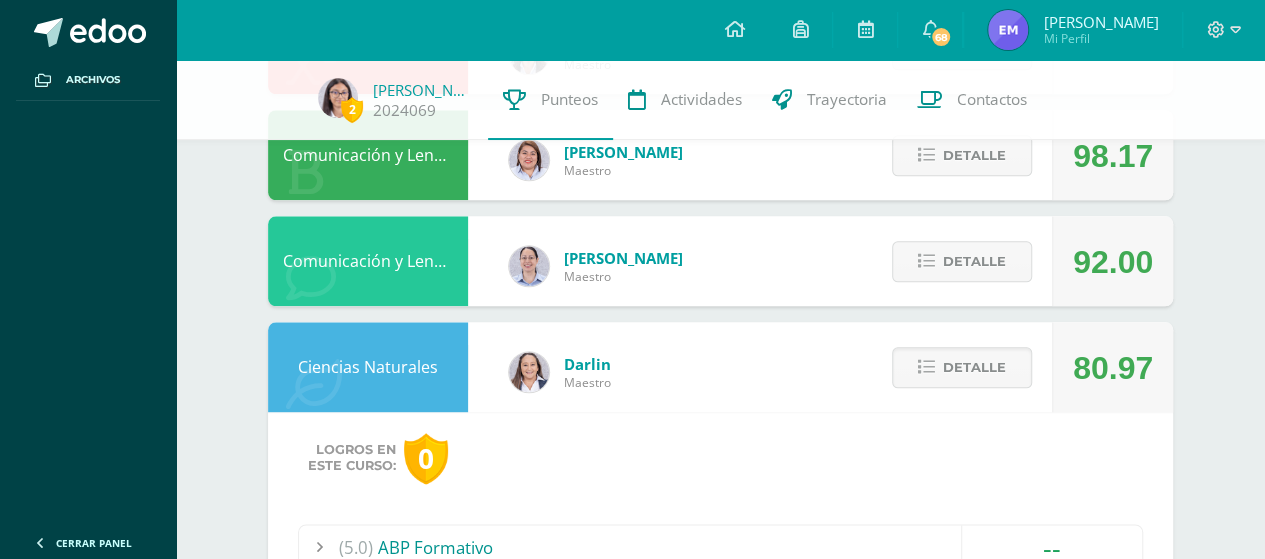 scroll, scrollTop: 952, scrollLeft: 0, axis: vertical 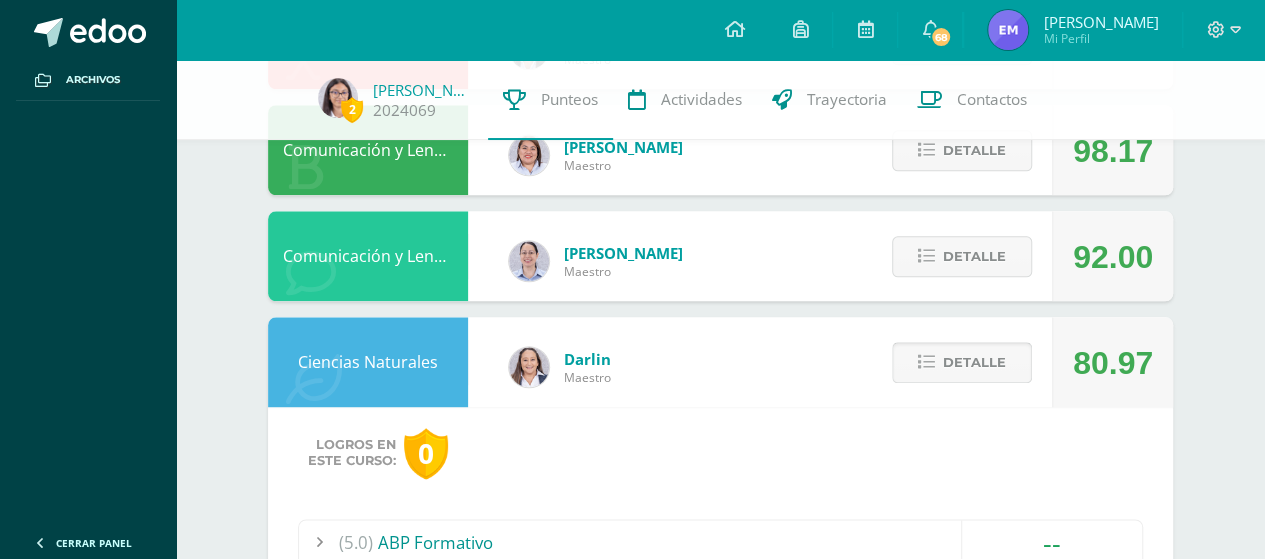 click on "Detalle" at bounding box center (974, 362) 